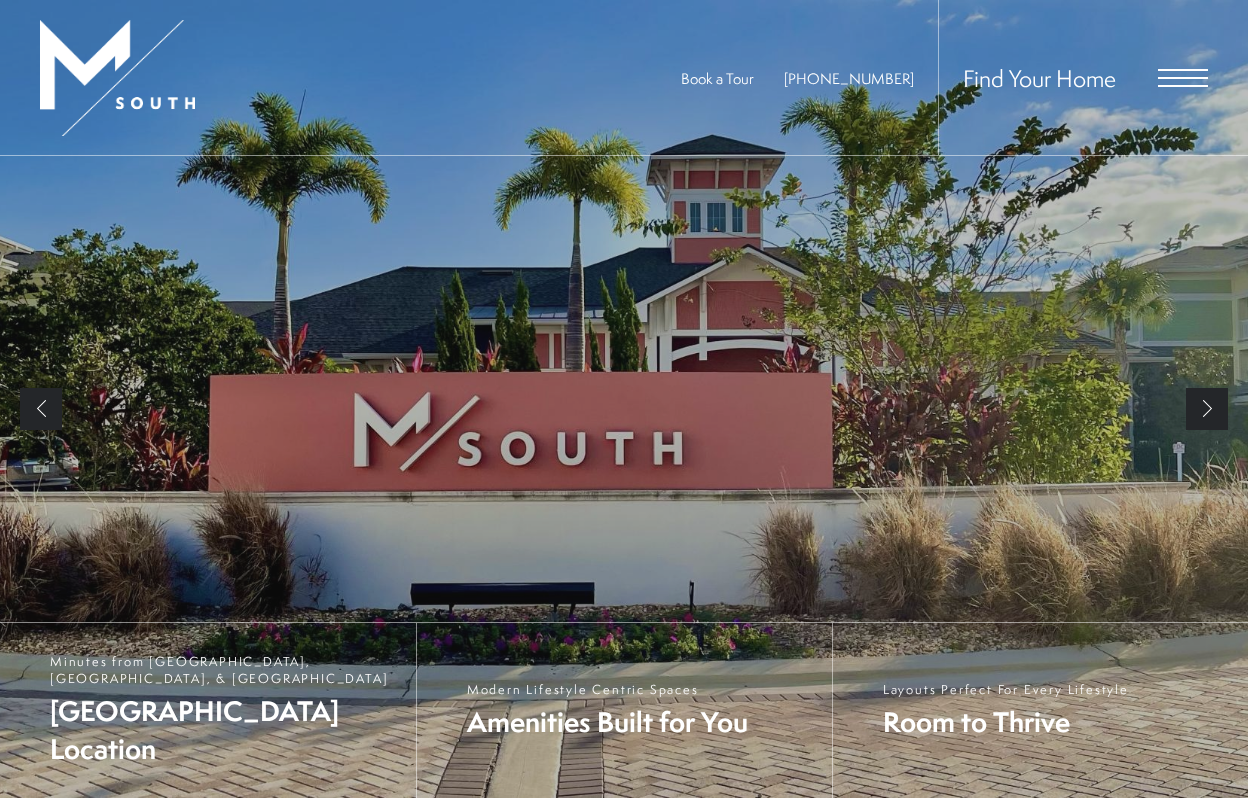 scroll, scrollTop: 0, scrollLeft: 0, axis: both 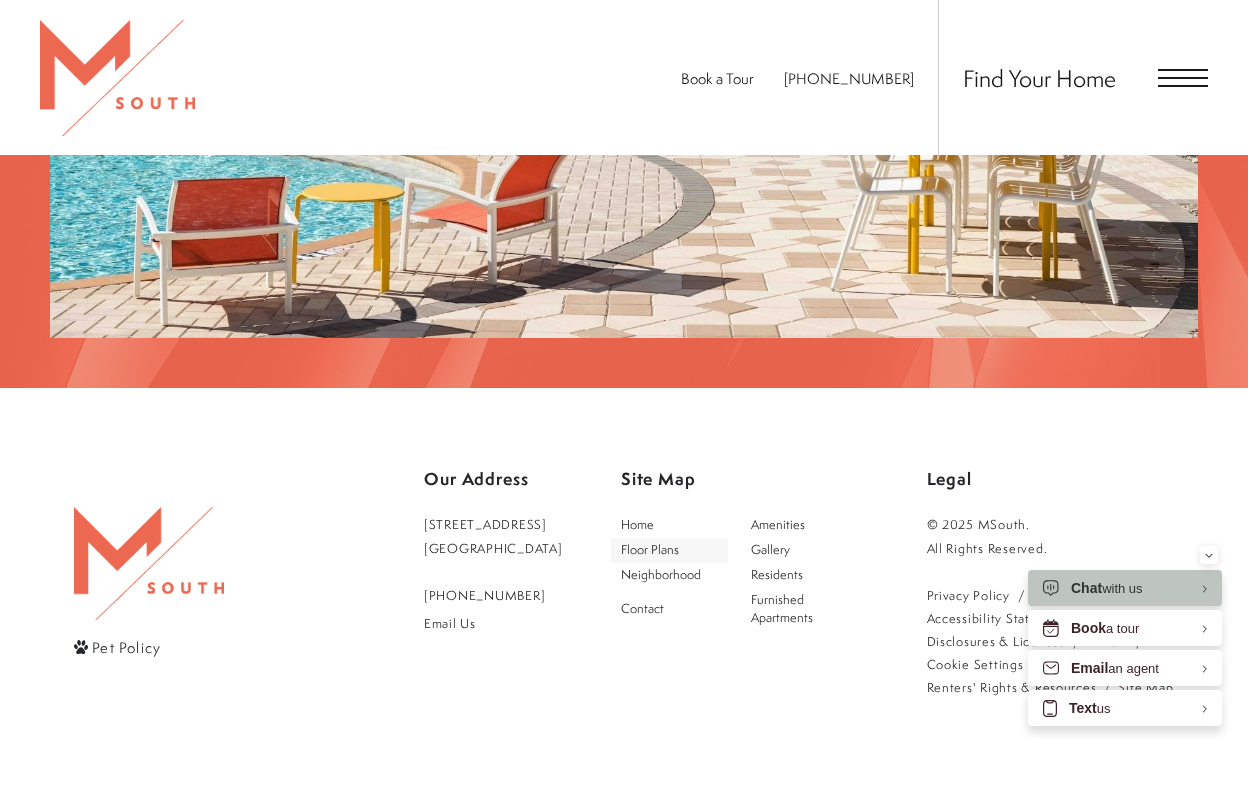 click on "Floor Plans" at bounding box center (650, 549) 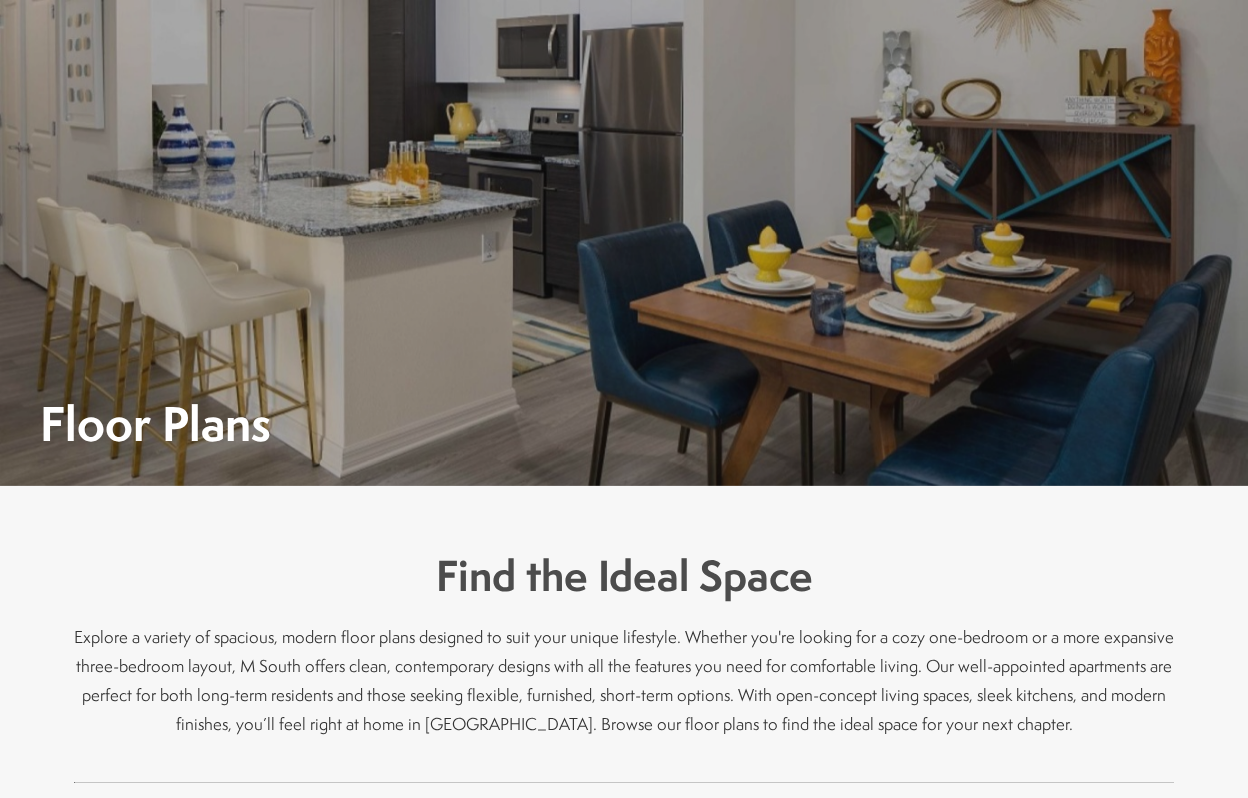 scroll, scrollTop: 0, scrollLeft: 0, axis: both 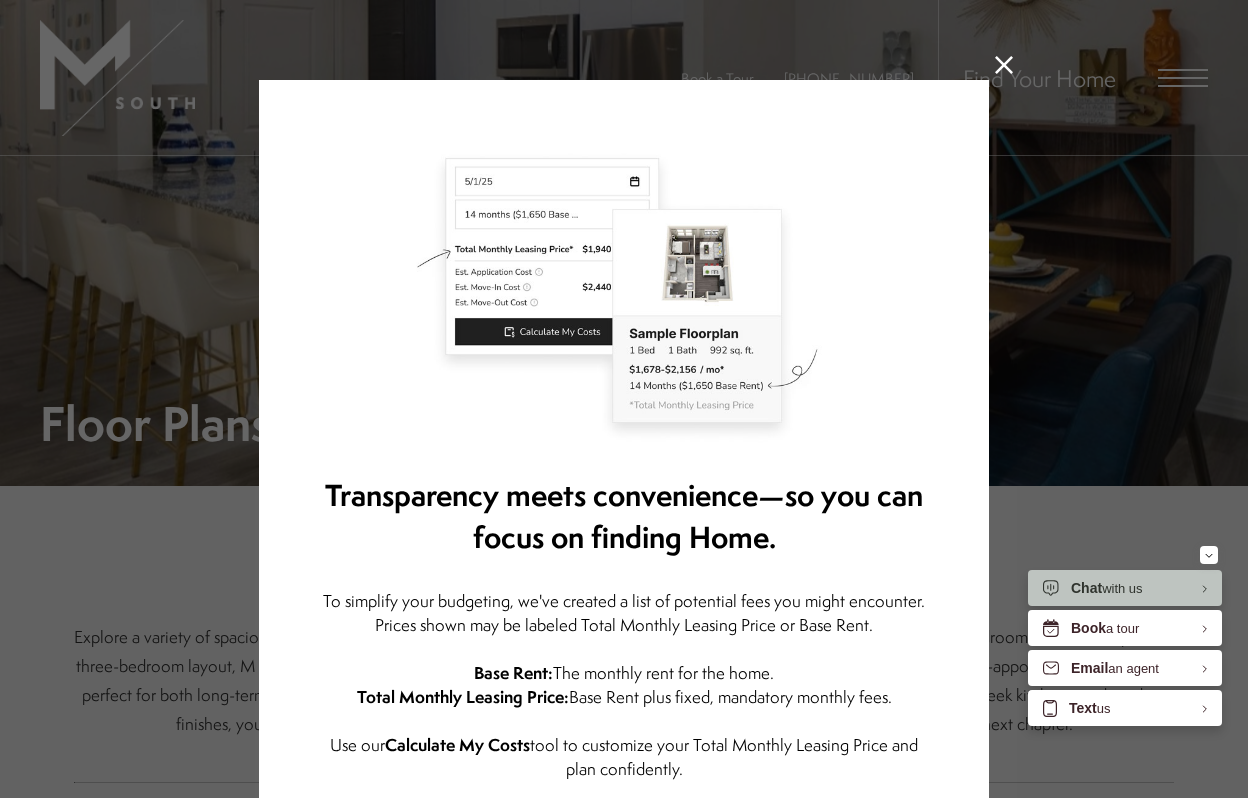 click 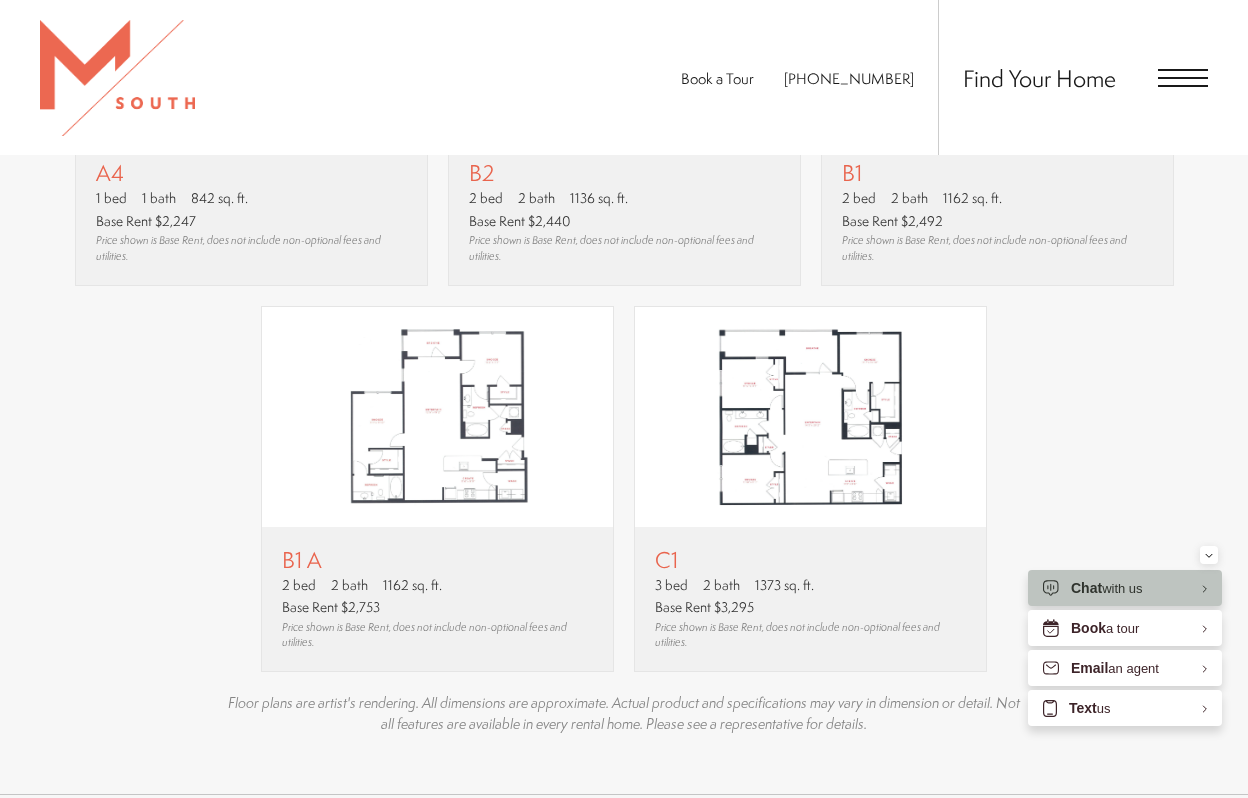 scroll, scrollTop: 1839, scrollLeft: 0, axis: vertical 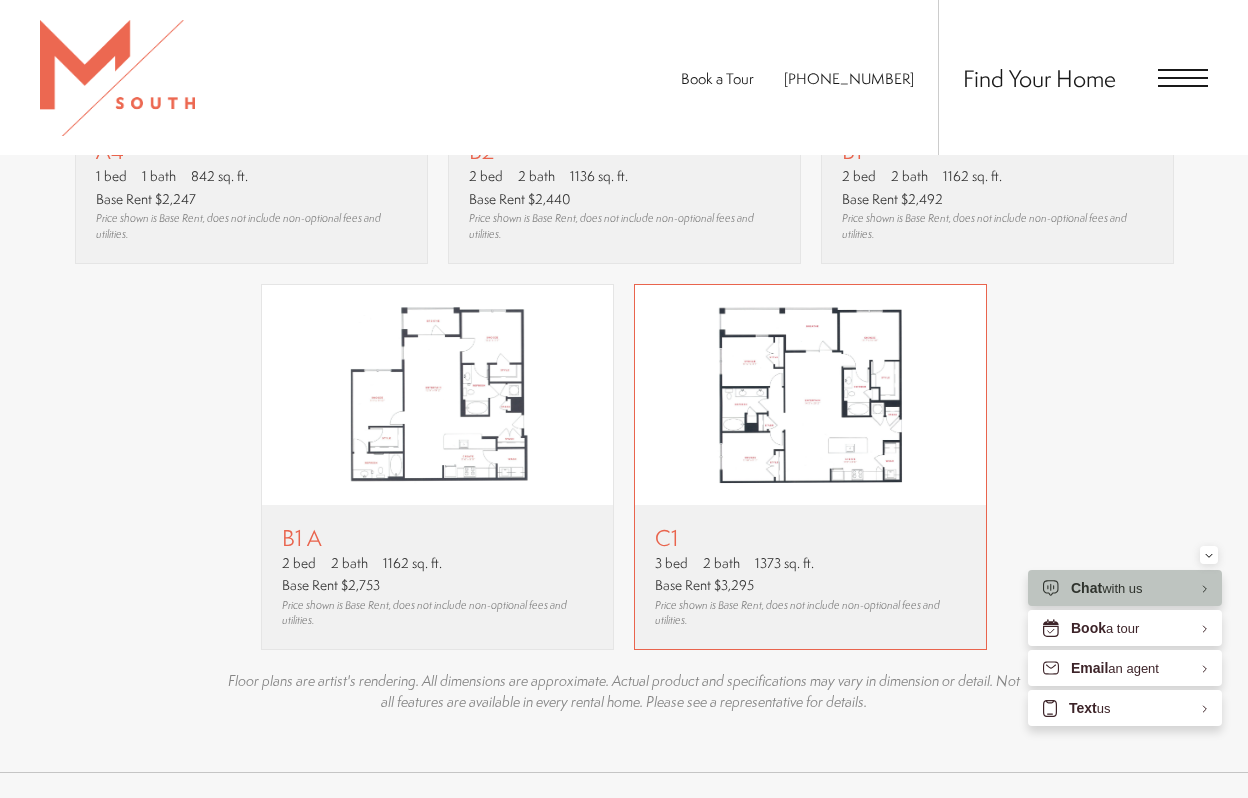 click at bounding box center (810, 395) 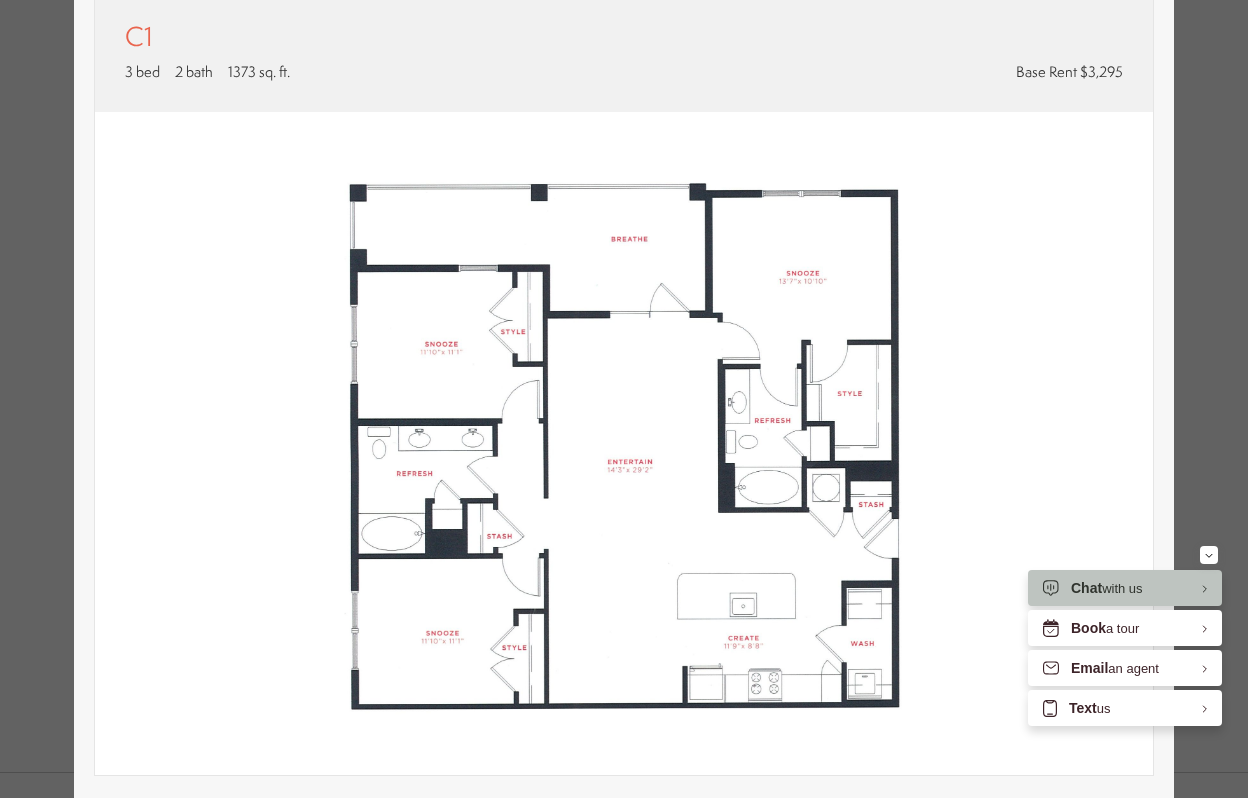 scroll, scrollTop: 127, scrollLeft: 0, axis: vertical 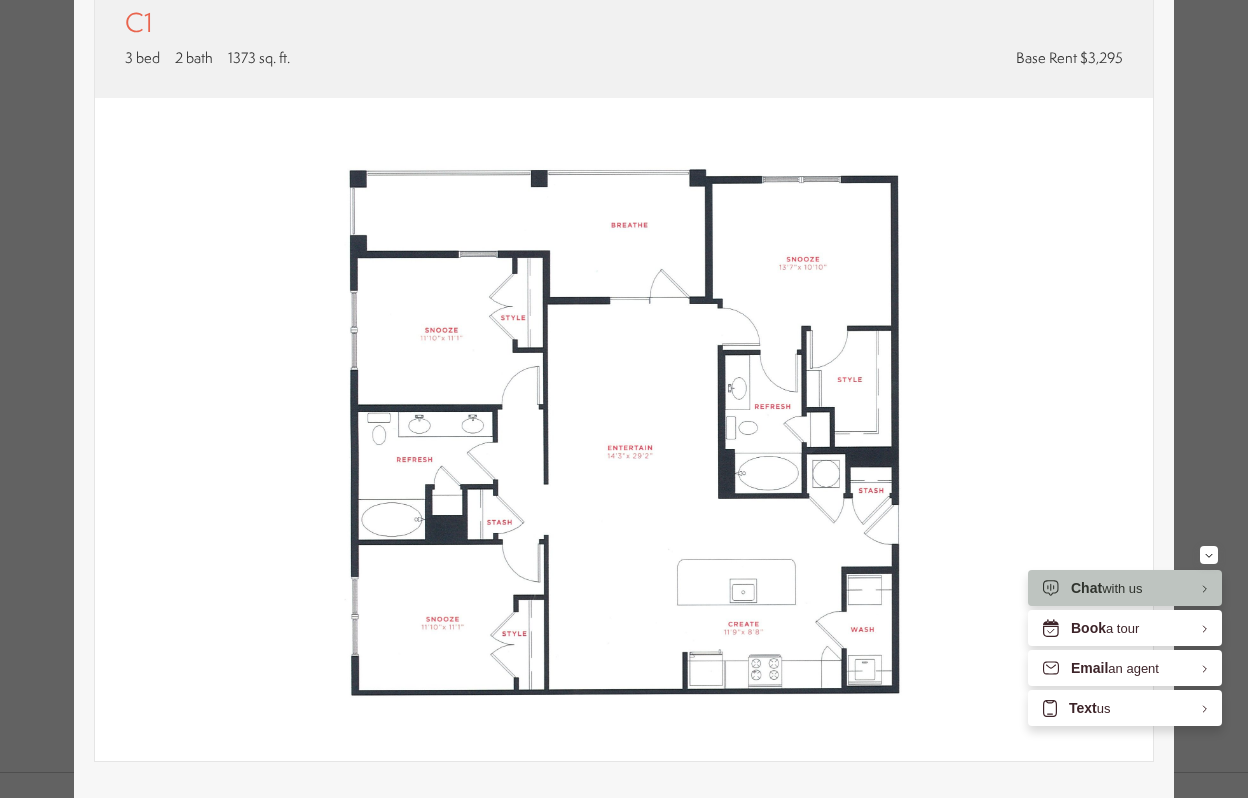 click at bounding box center [624, 430] 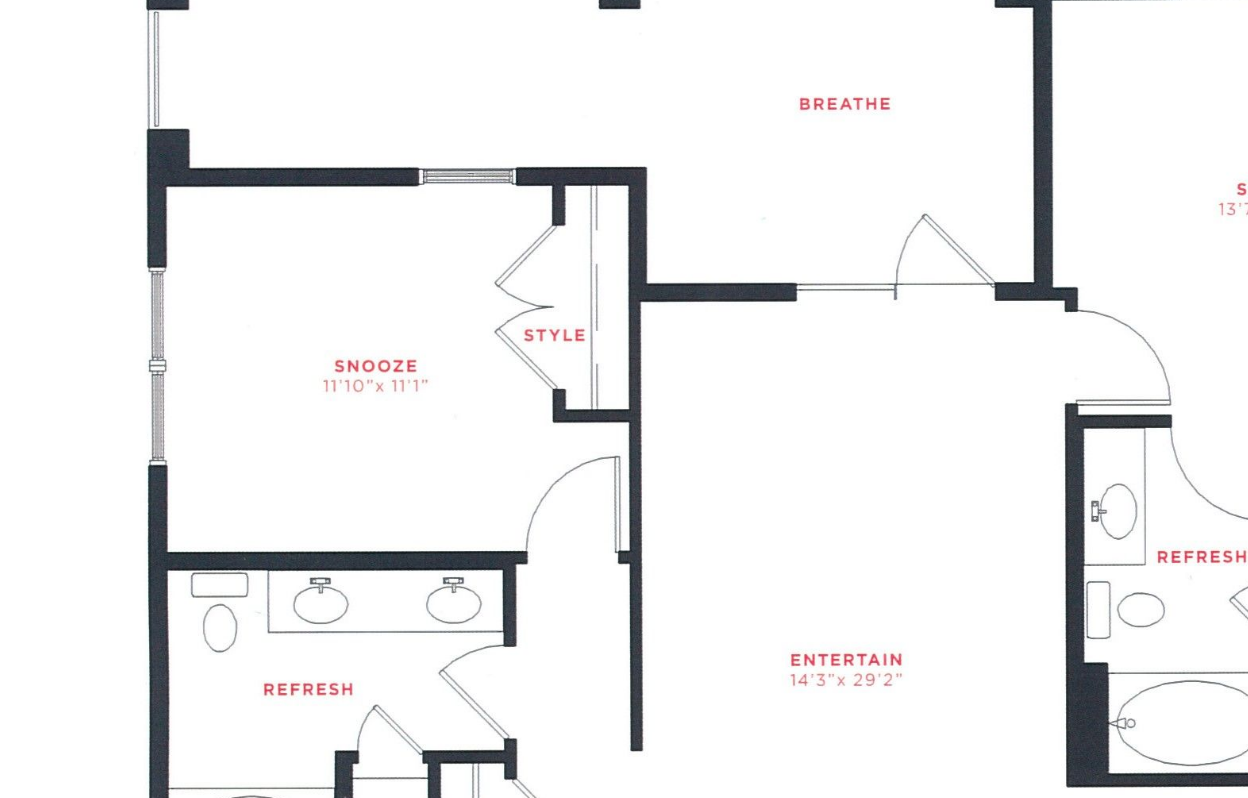 scroll, scrollTop: 223, scrollLeft: 0, axis: vertical 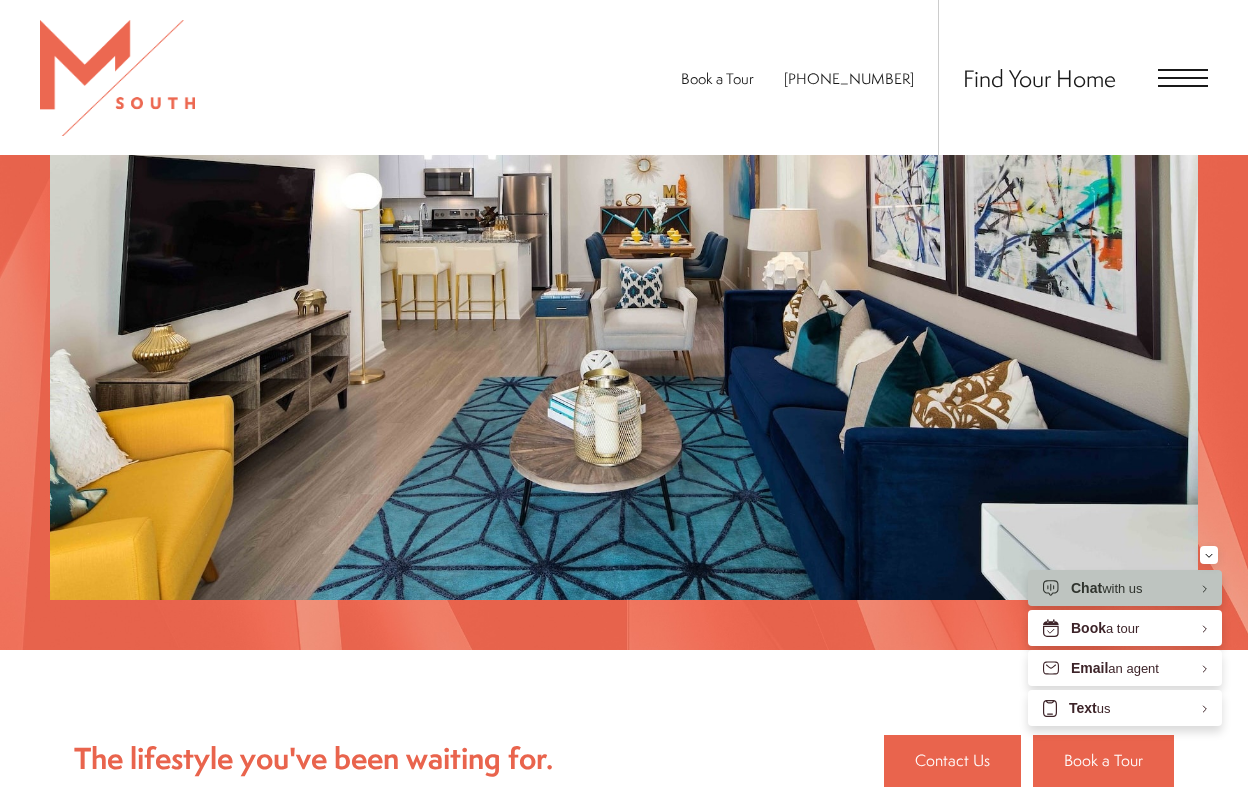 click at bounding box center [1183, 78] 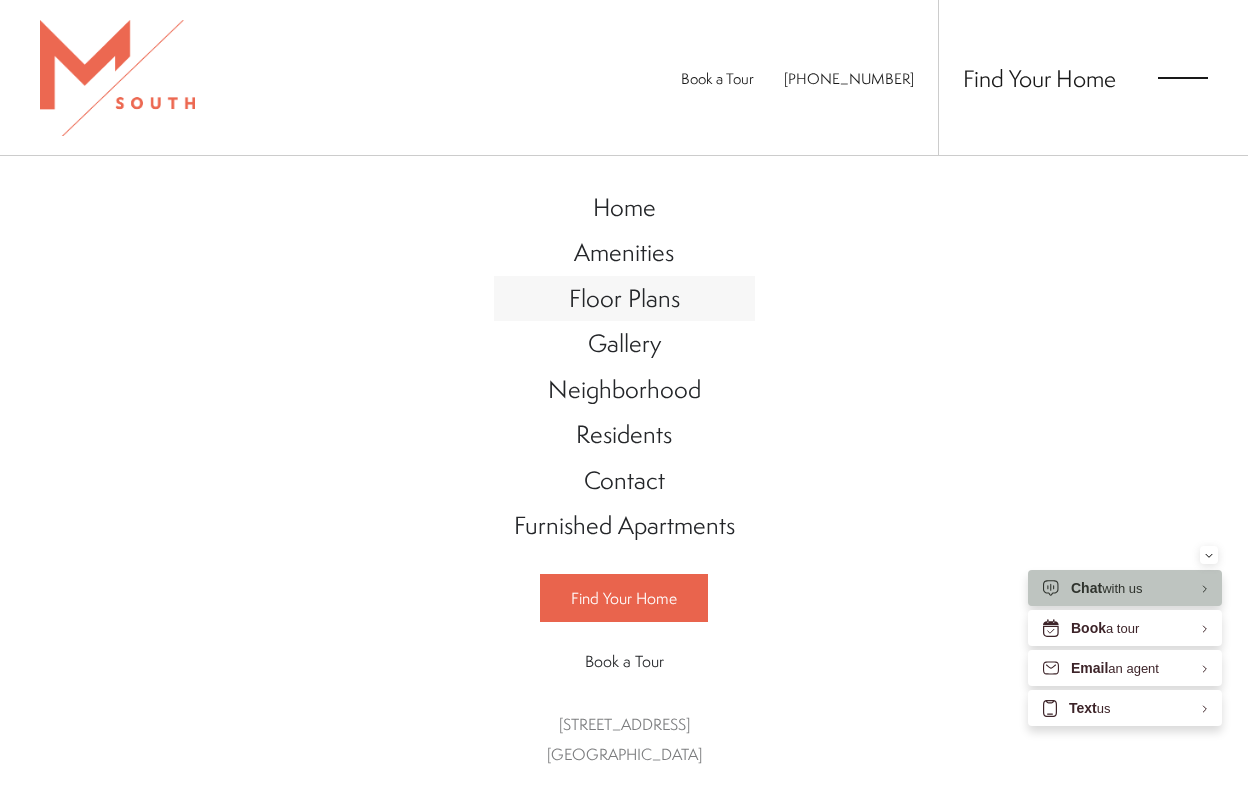 click on "Floor Plans" at bounding box center [624, 298] 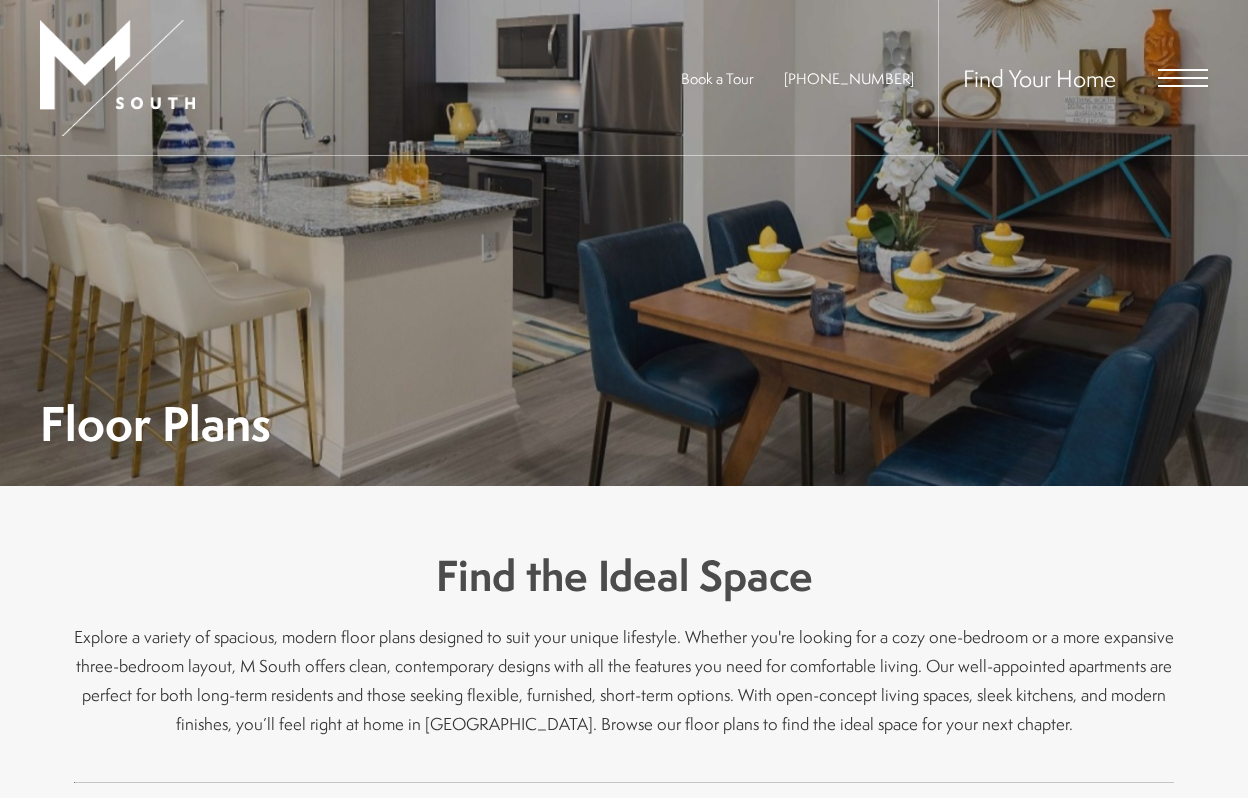 scroll, scrollTop: 0, scrollLeft: 0, axis: both 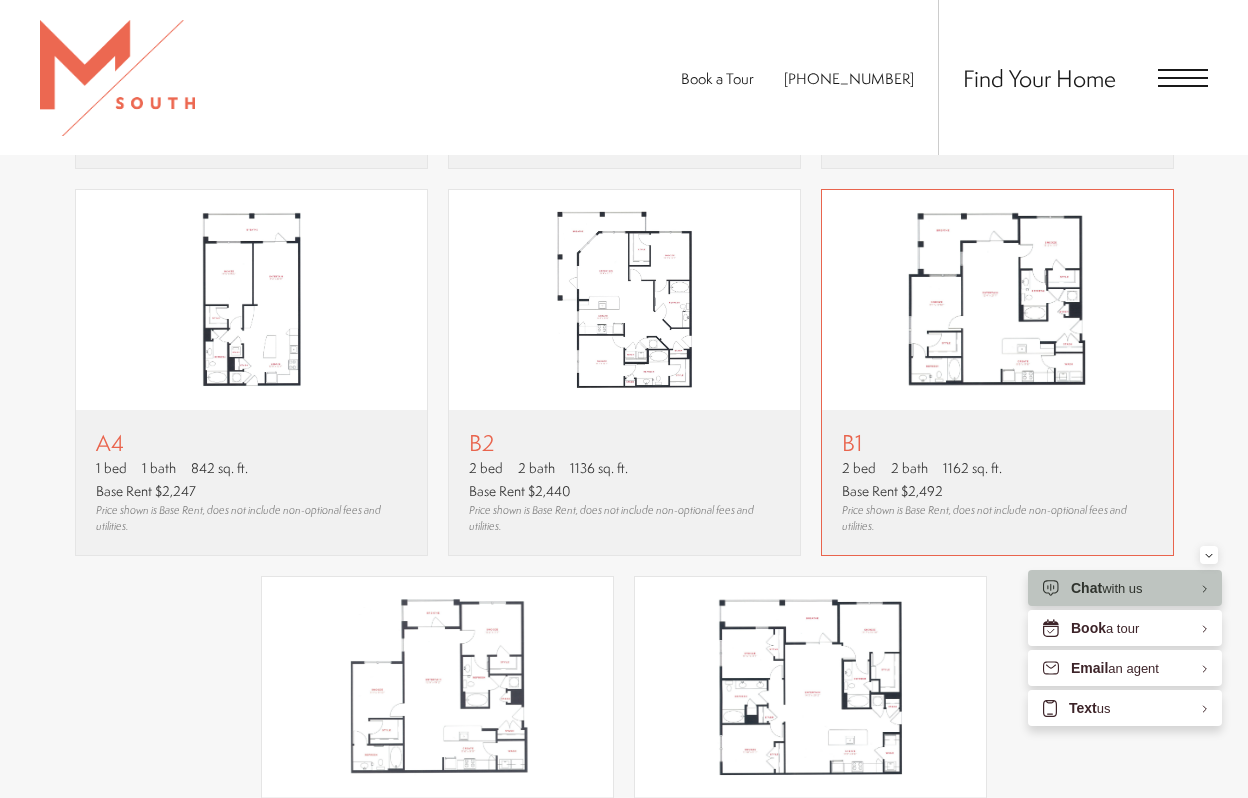 click at bounding box center [997, 300] 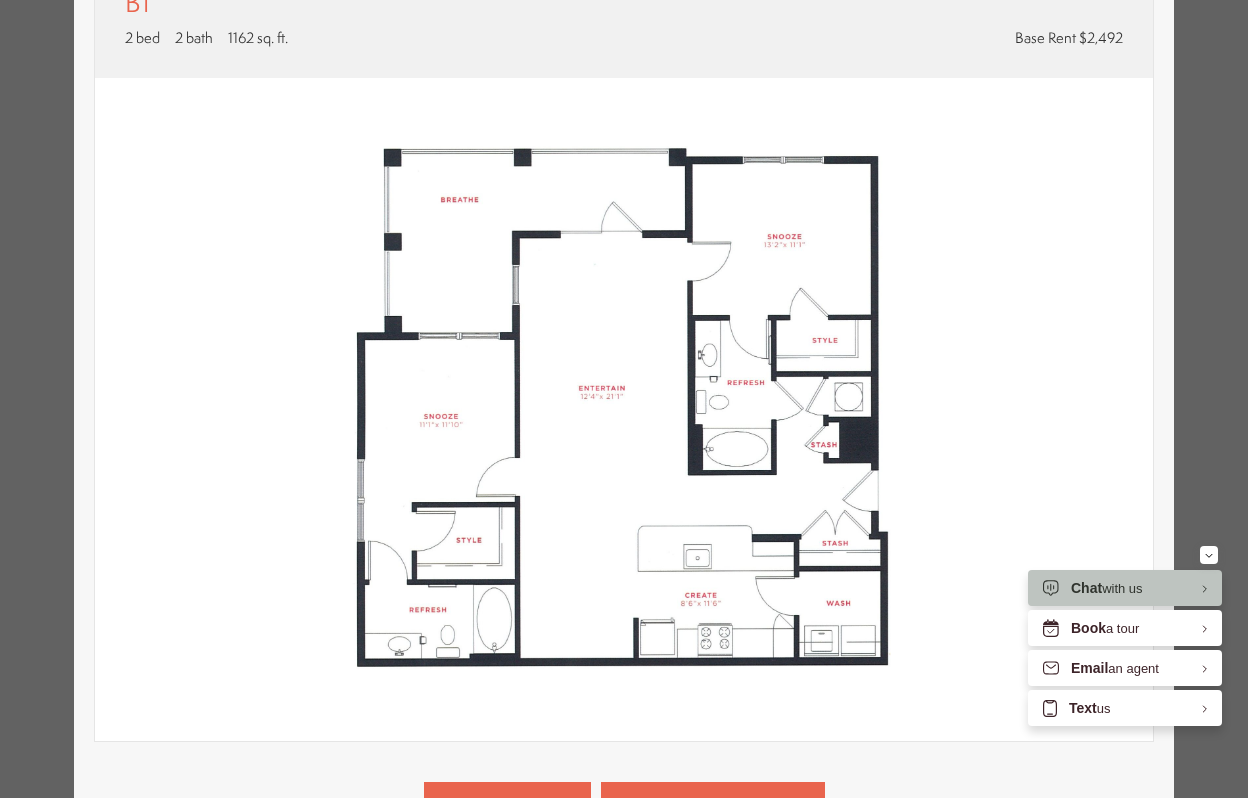 scroll, scrollTop: 168, scrollLeft: 0, axis: vertical 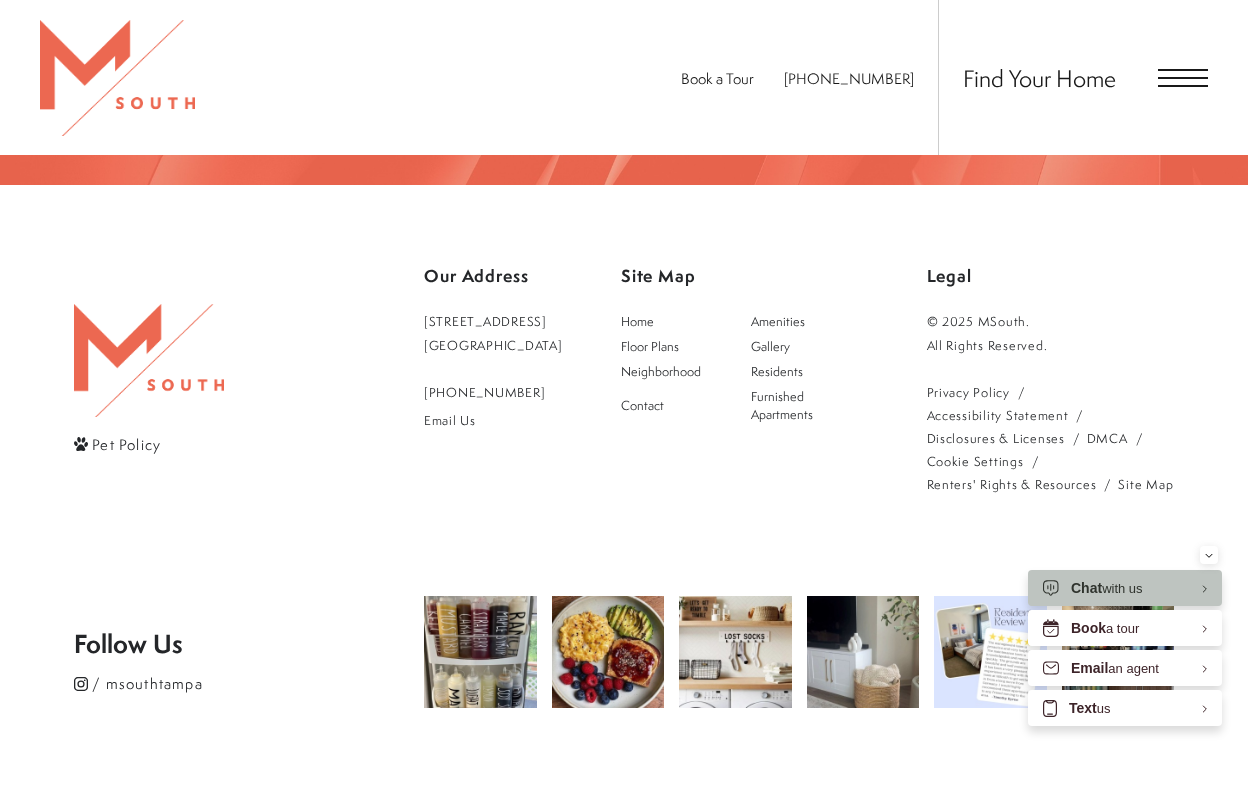 click 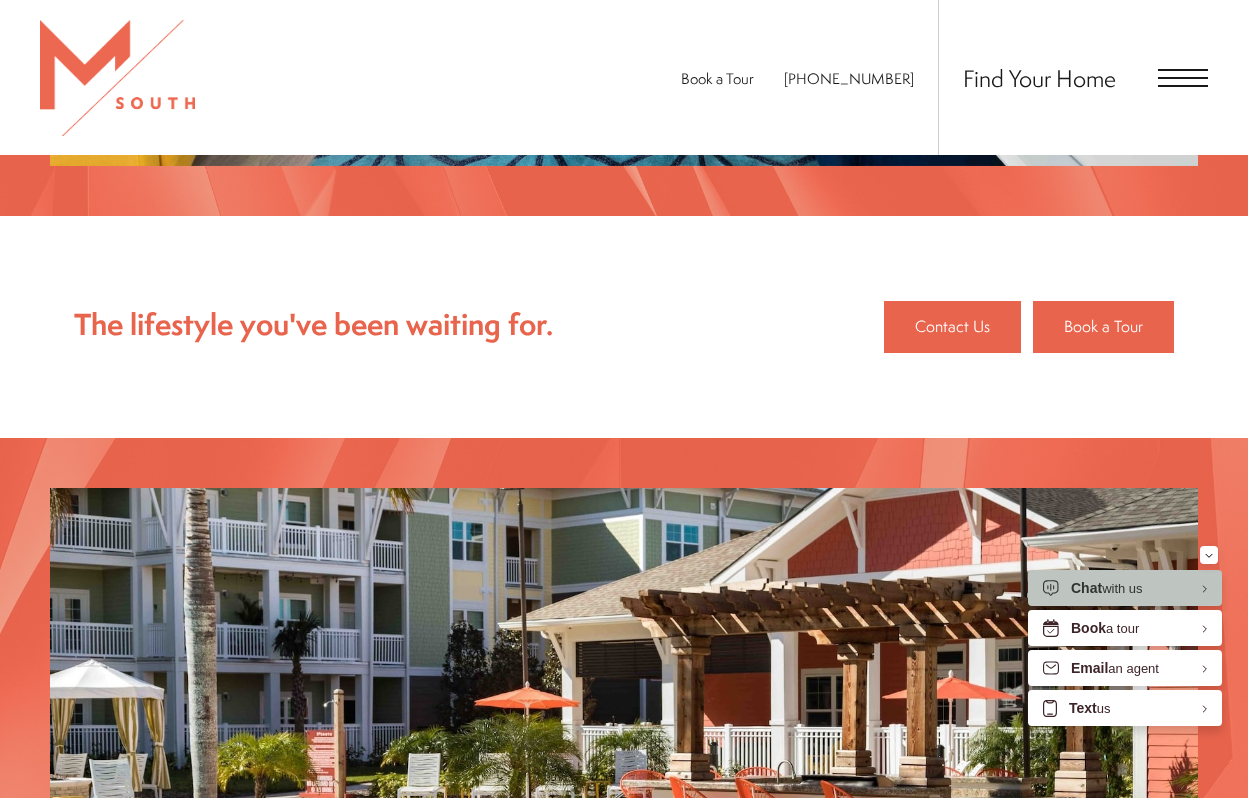 scroll, scrollTop: 2173, scrollLeft: 0, axis: vertical 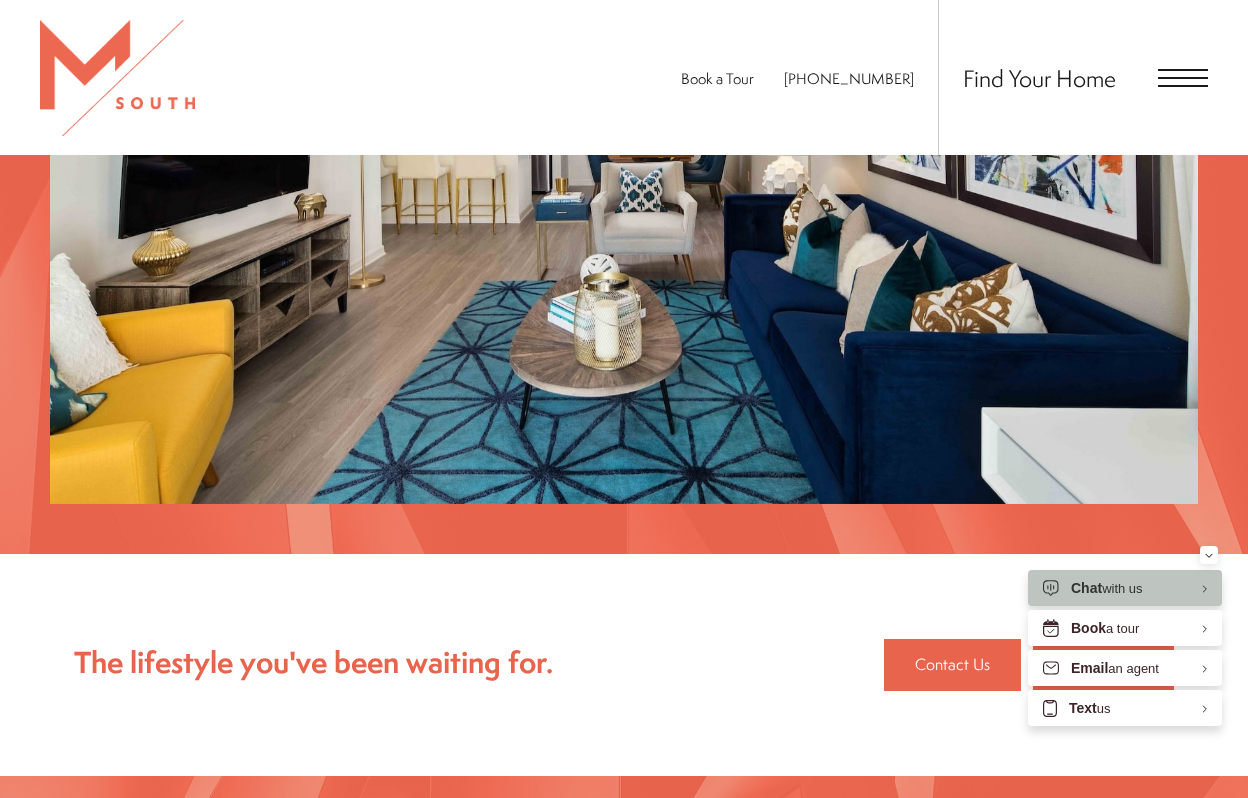 click at bounding box center (1183, 78) 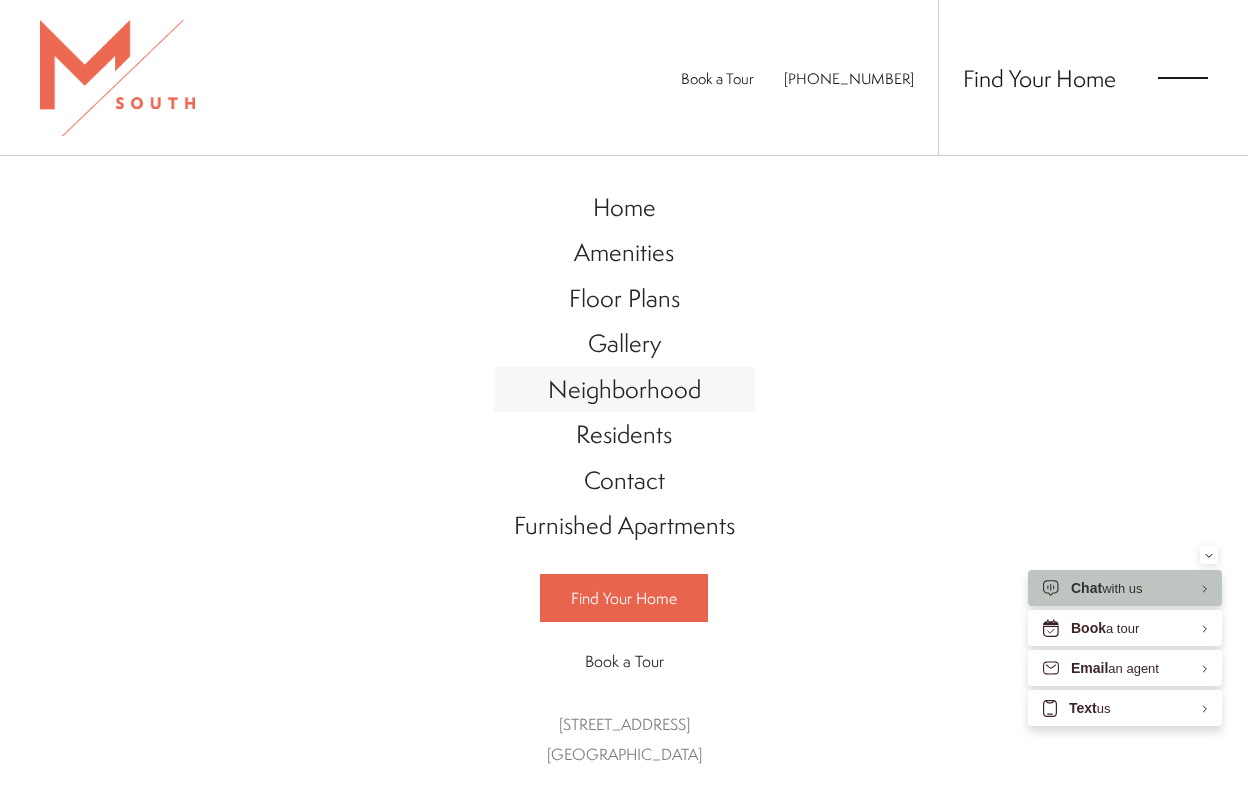 click on "Neighborhood" at bounding box center (624, 389) 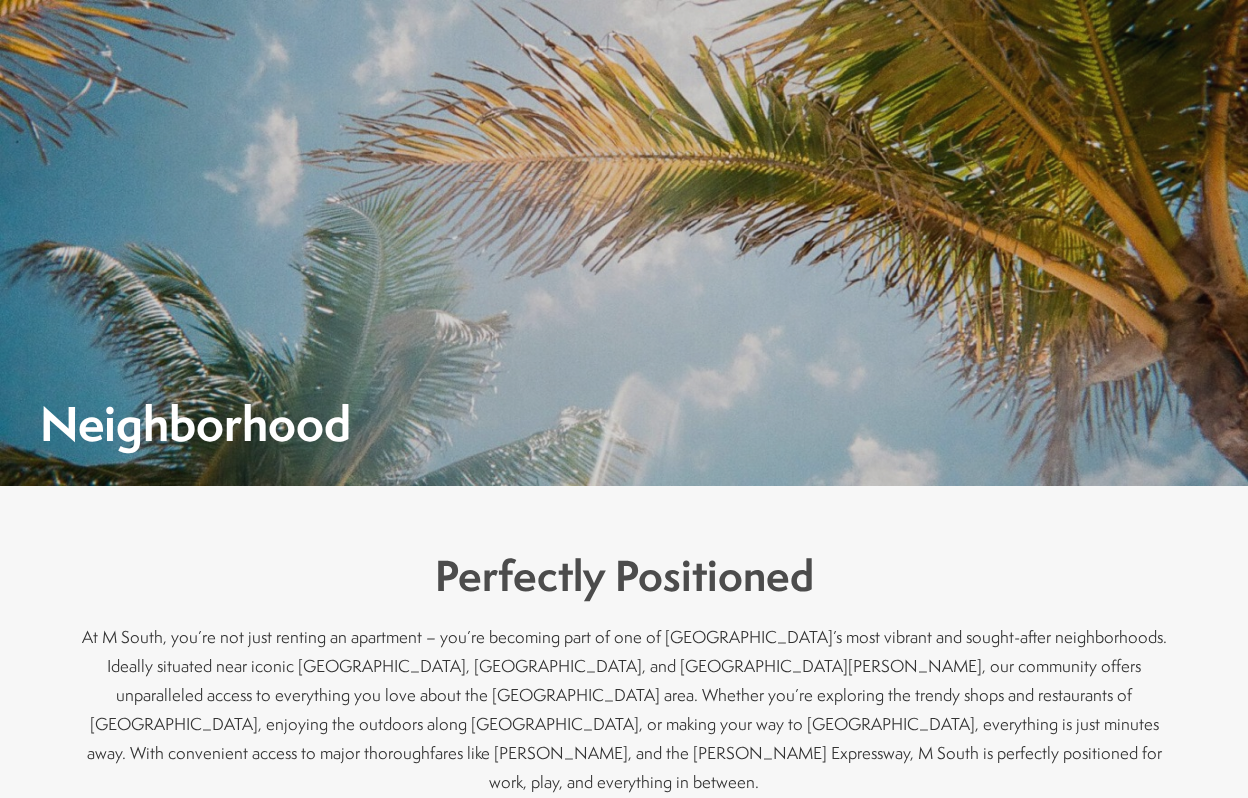 scroll, scrollTop: 0, scrollLeft: 0, axis: both 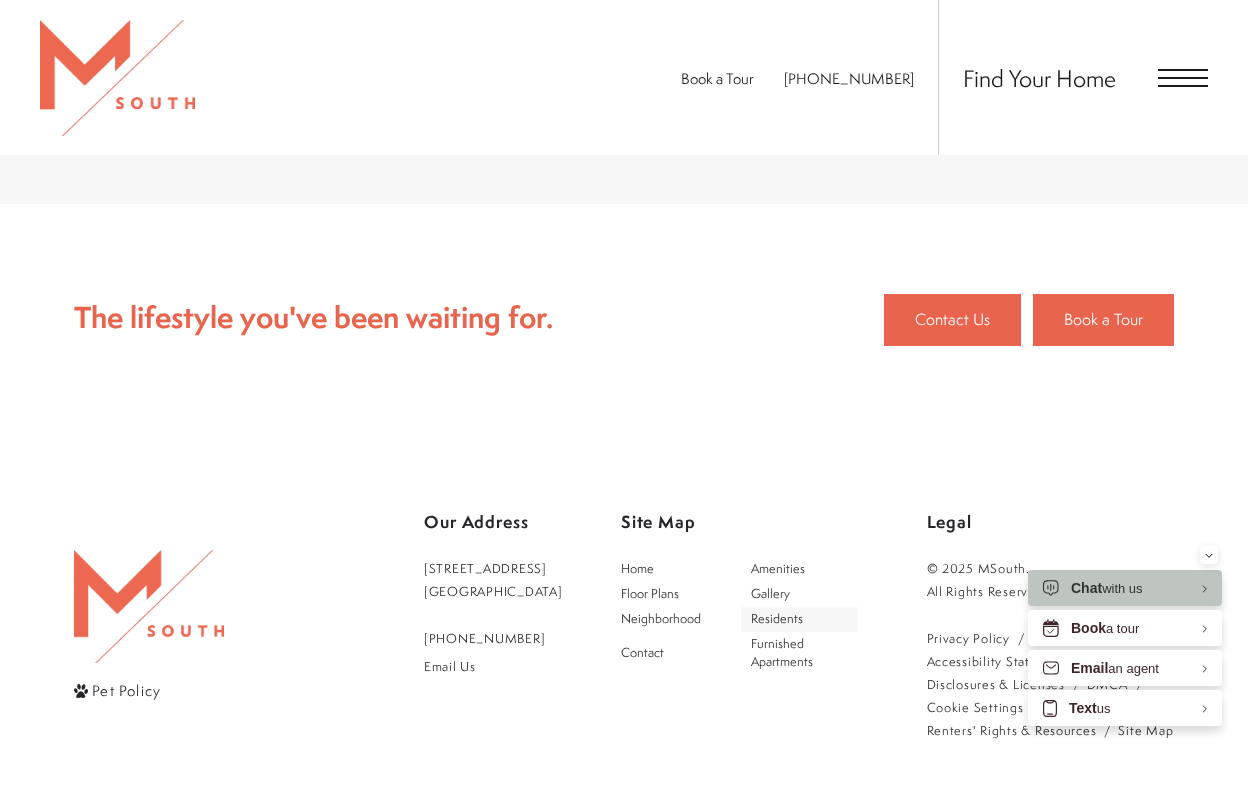click on "Residents" at bounding box center (777, 618) 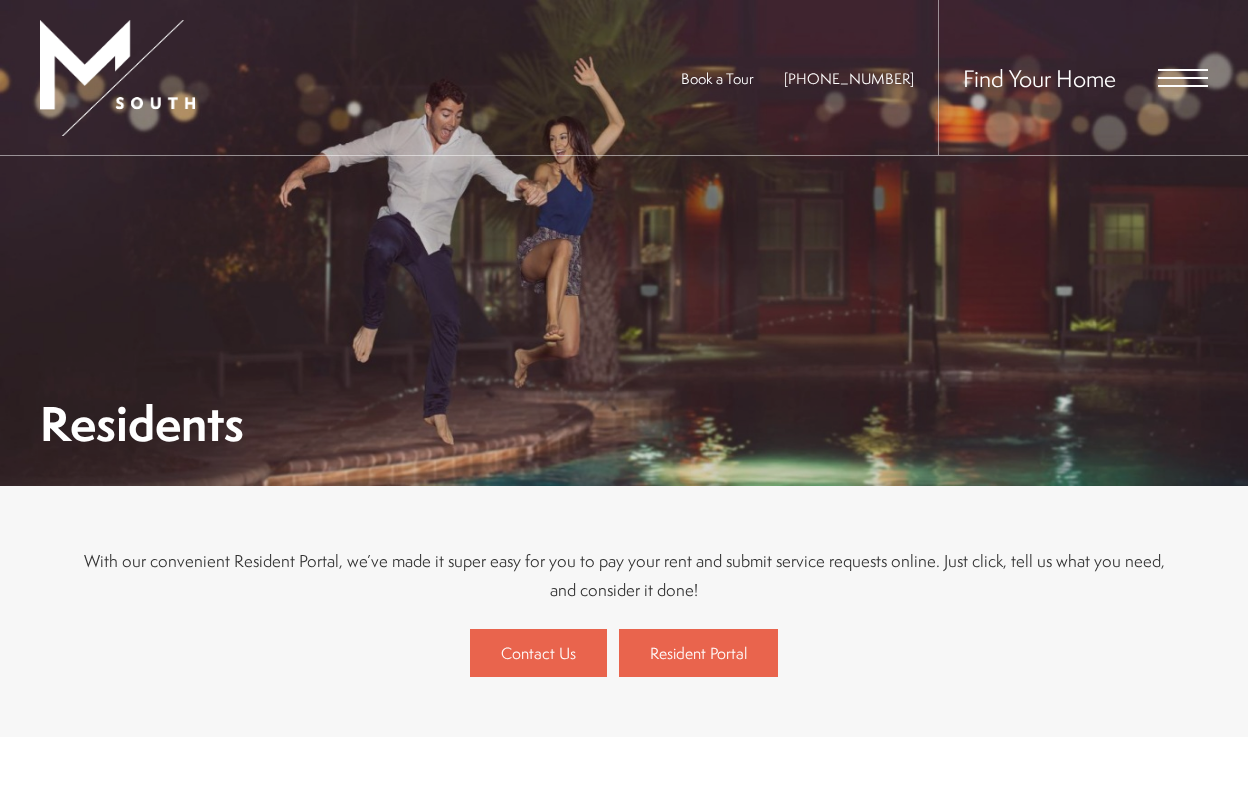 scroll, scrollTop: 0, scrollLeft: 0, axis: both 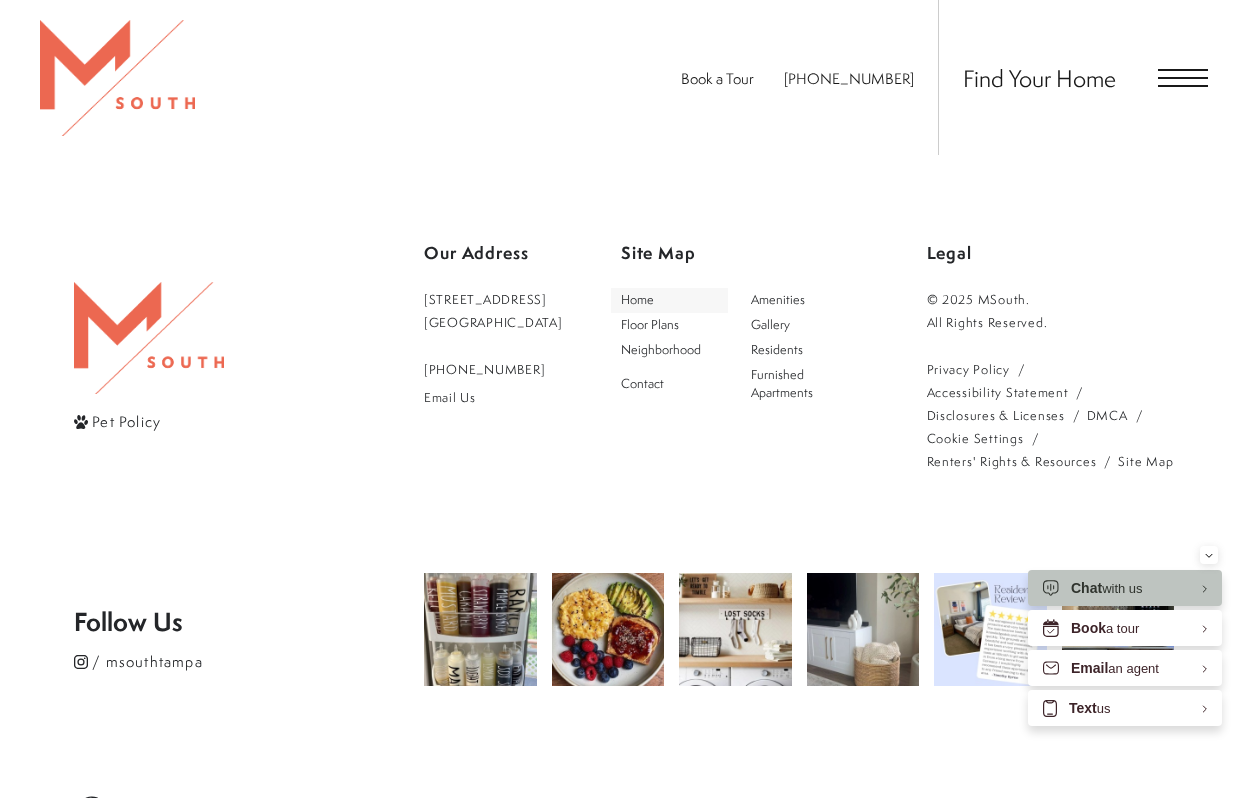 click on "Home" at bounding box center [637, 299] 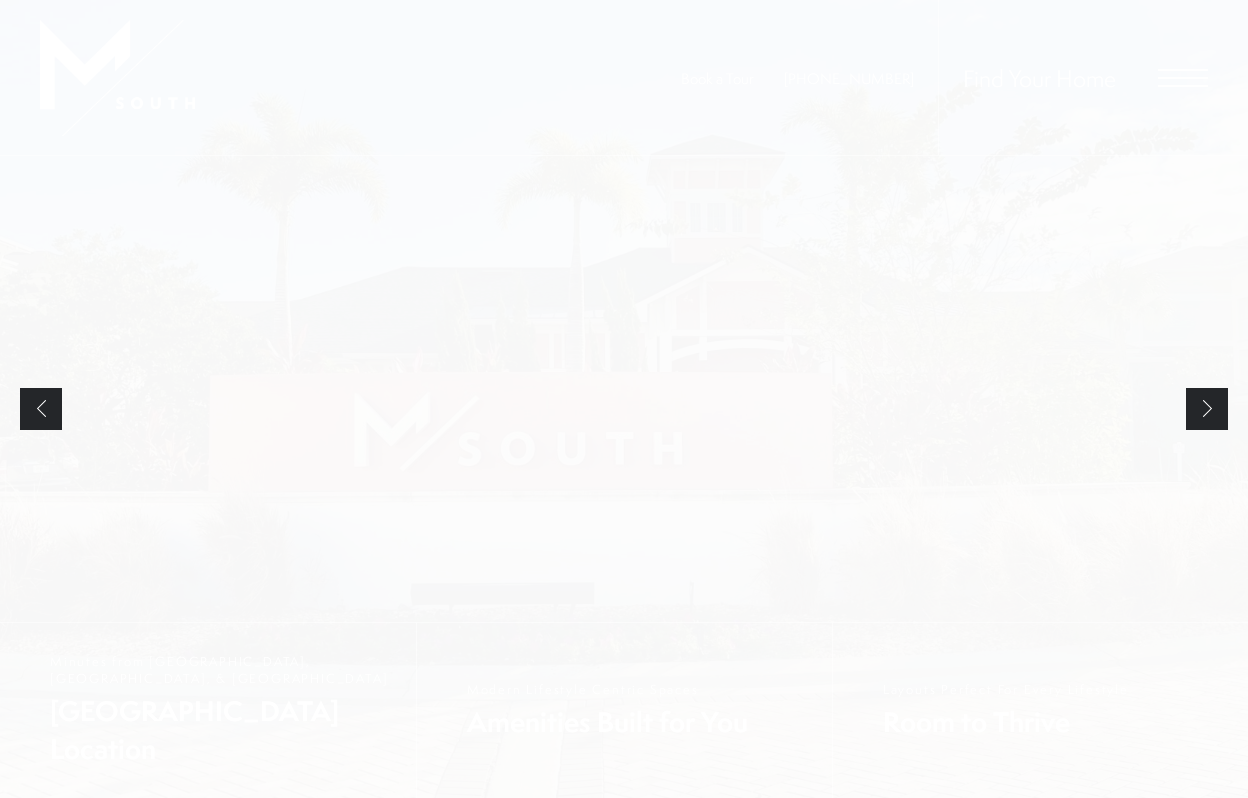 scroll, scrollTop: 0, scrollLeft: 0, axis: both 